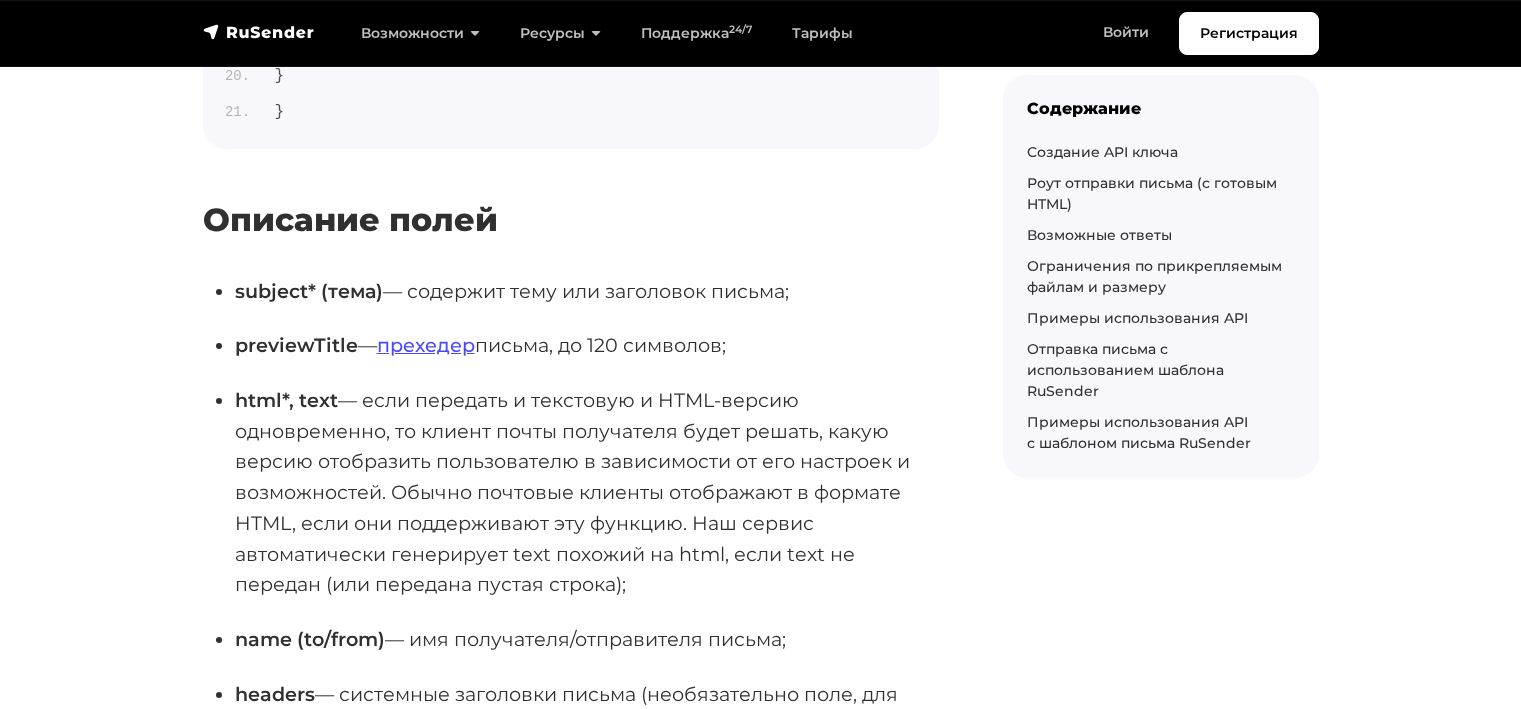 scroll, scrollTop: 1800, scrollLeft: 0, axis: vertical 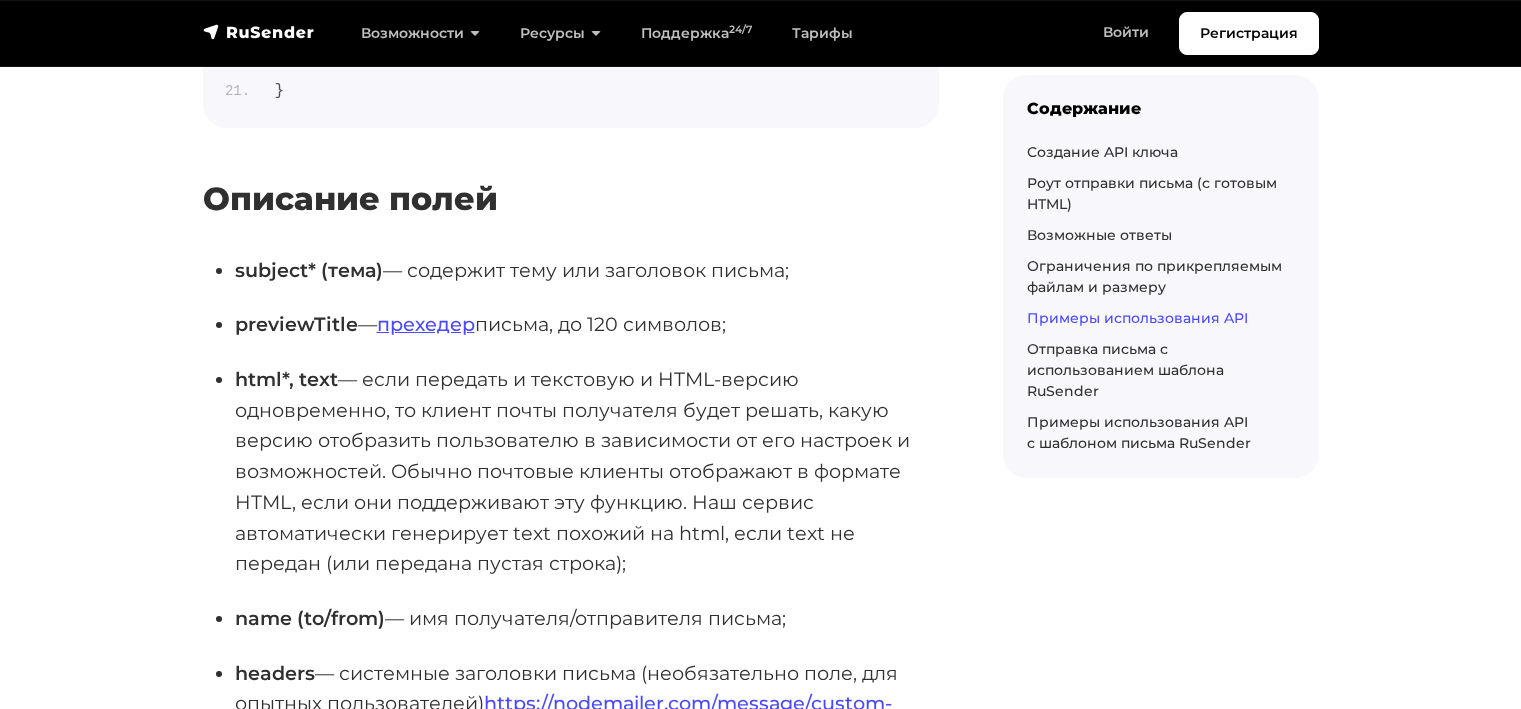 click on "Примеры использования API" at bounding box center (1137, 318) 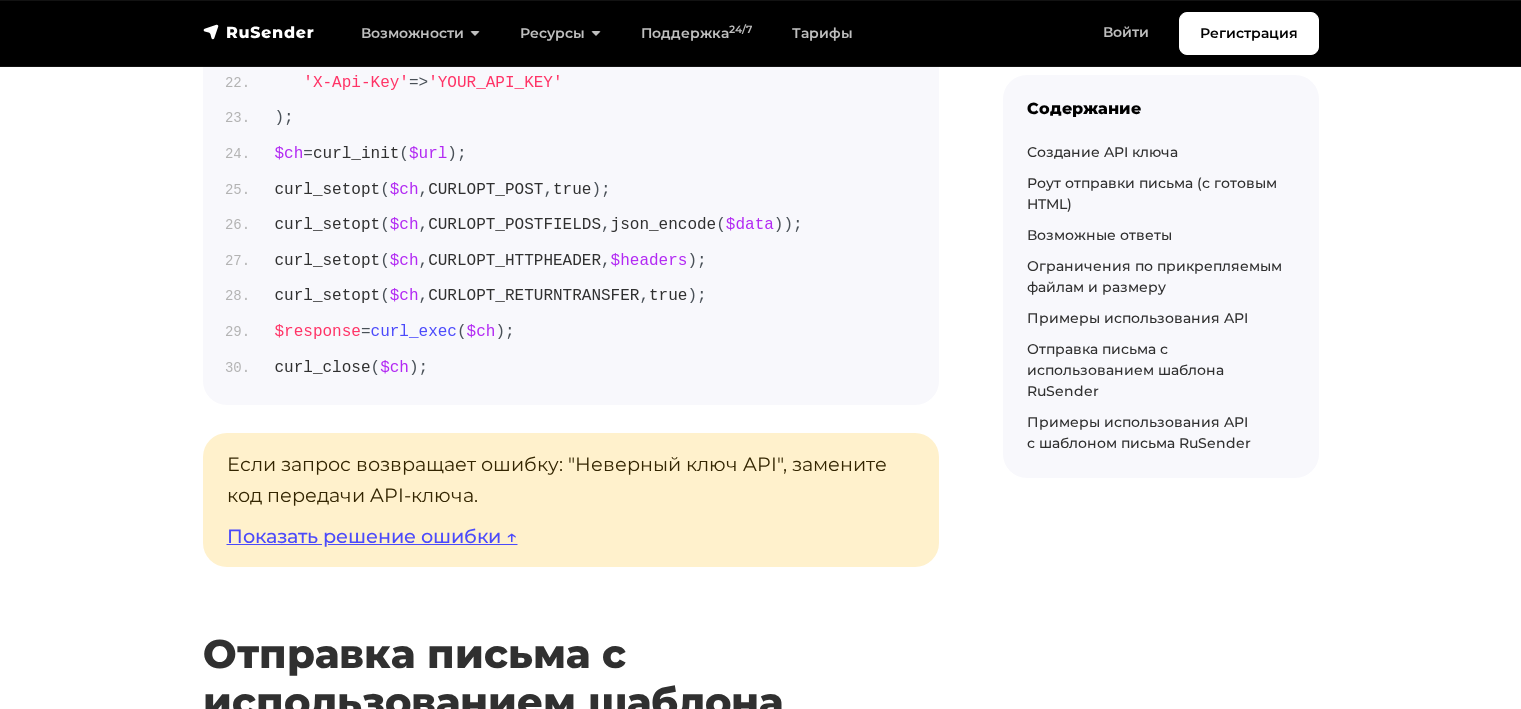 scroll, scrollTop: 9391, scrollLeft: 0, axis: vertical 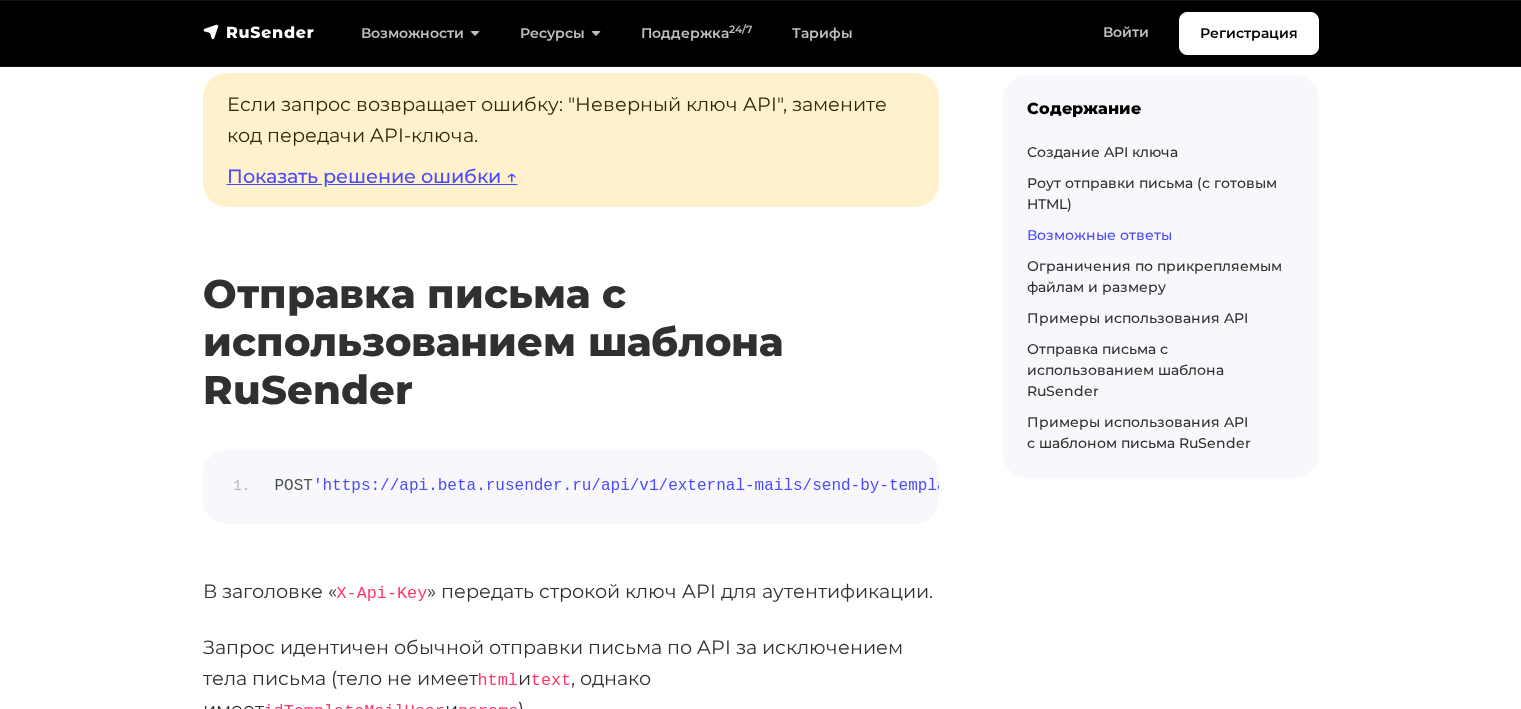 click on "Возможные ответы" at bounding box center (1099, 235) 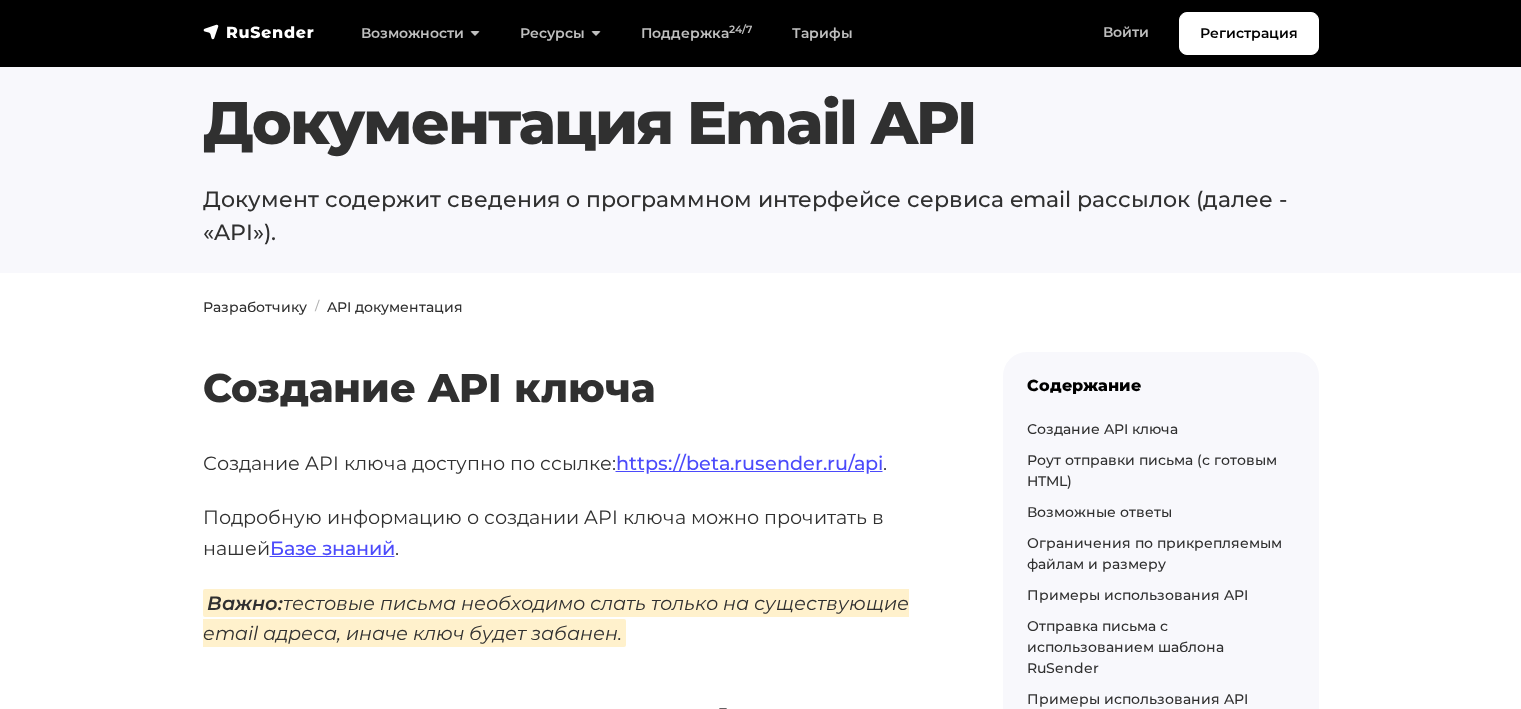 scroll, scrollTop: 0, scrollLeft: 0, axis: both 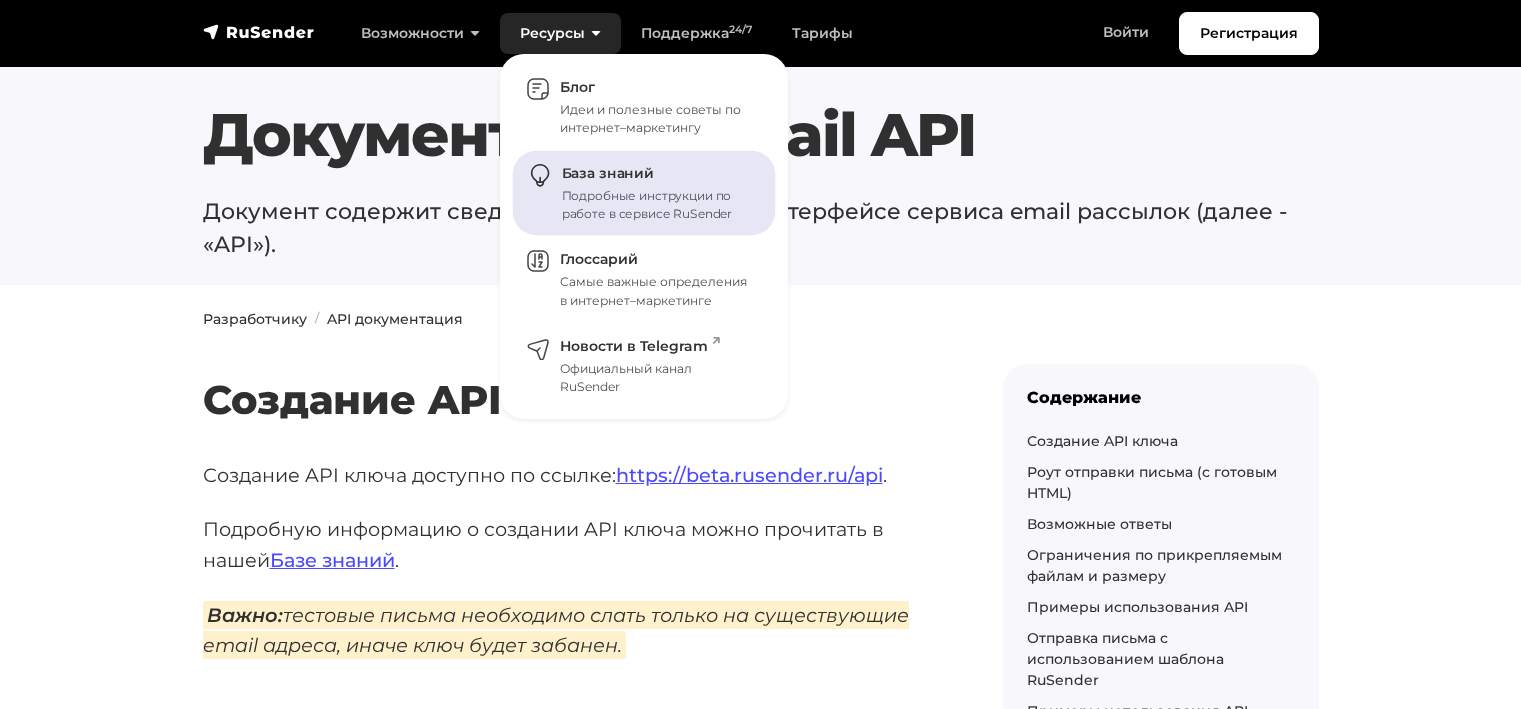 click on "База знаний" at bounding box center (608, 174) 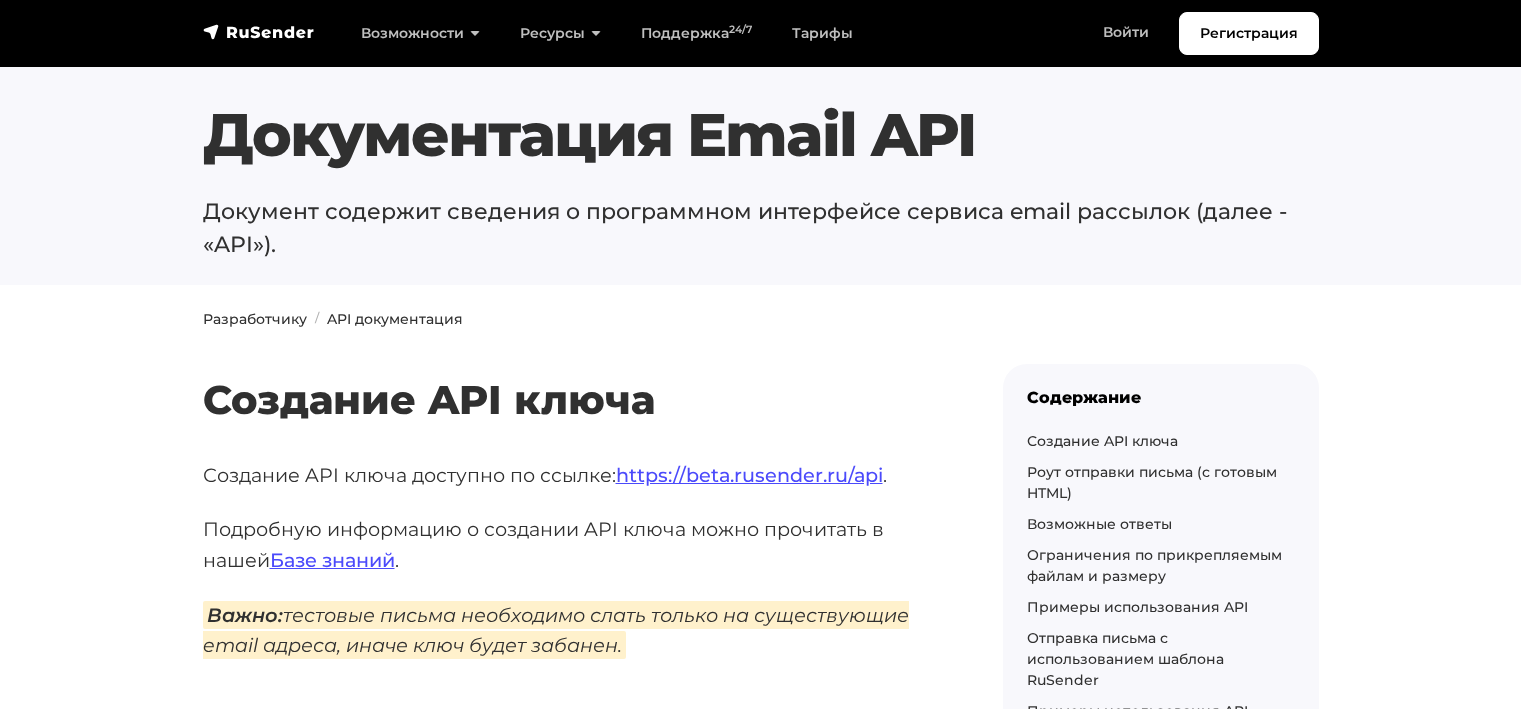 click on "Создание API ключа" at bounding box center [571, 370] 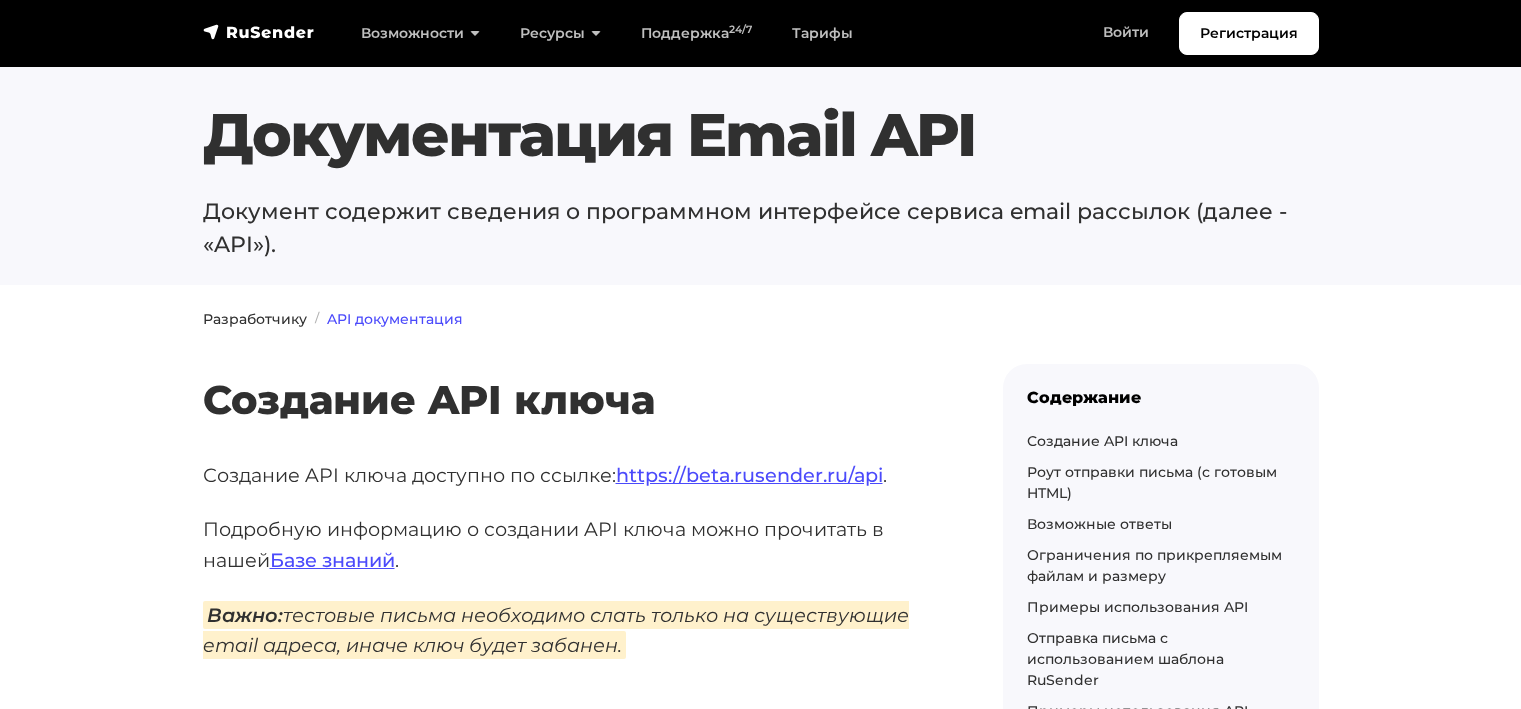 click on "API документация" at bounding box center [395, 319] 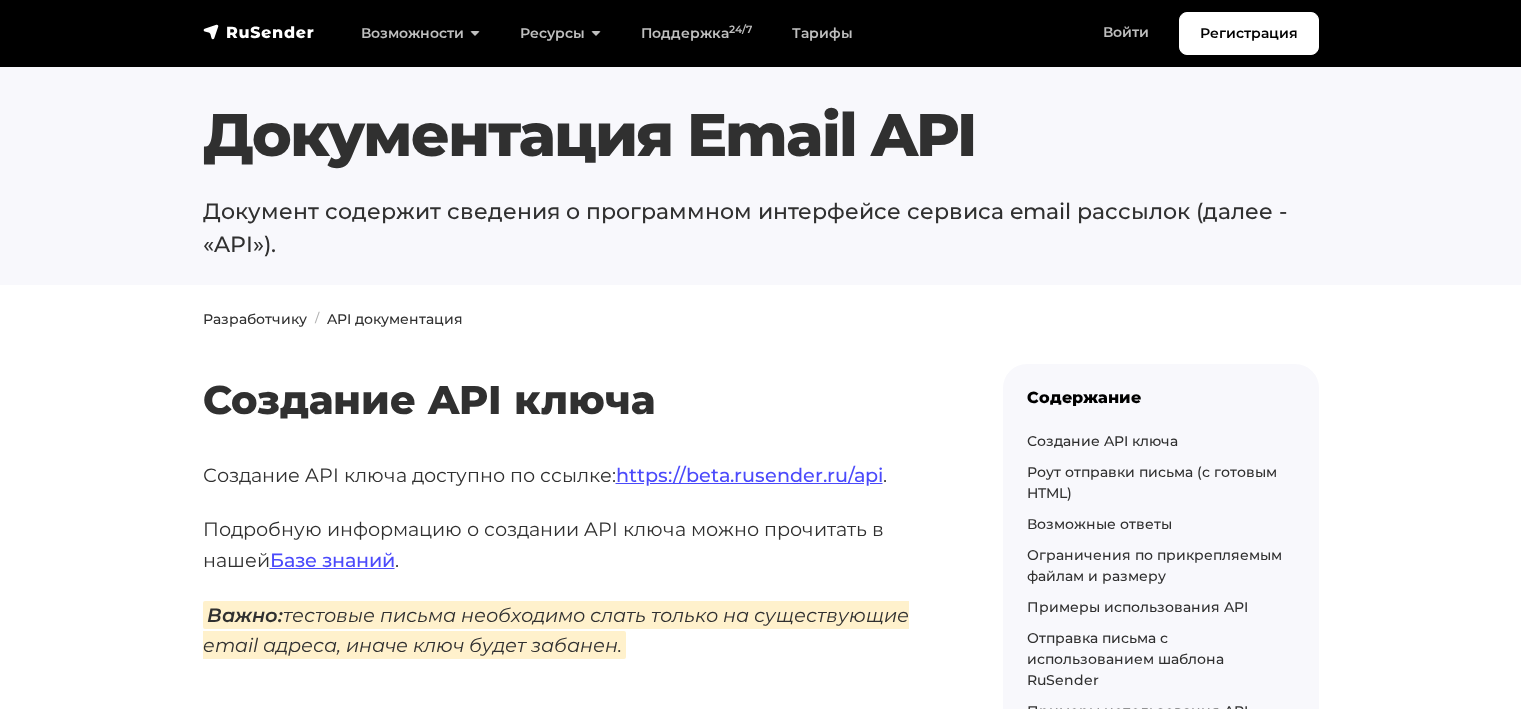 click on "Разработчику" at bounding box center [255, 319] 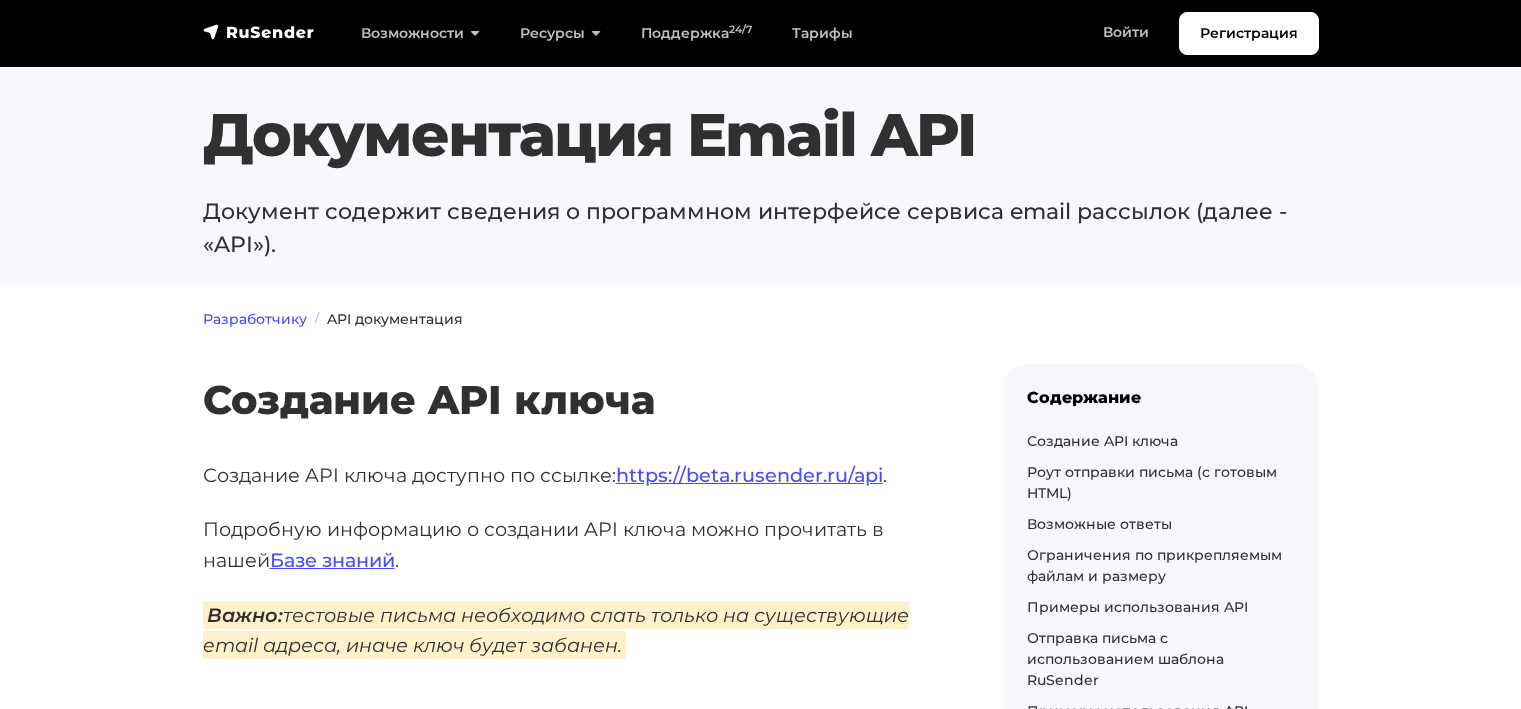 click on "Разработчику" at bounding box center [255, 319] 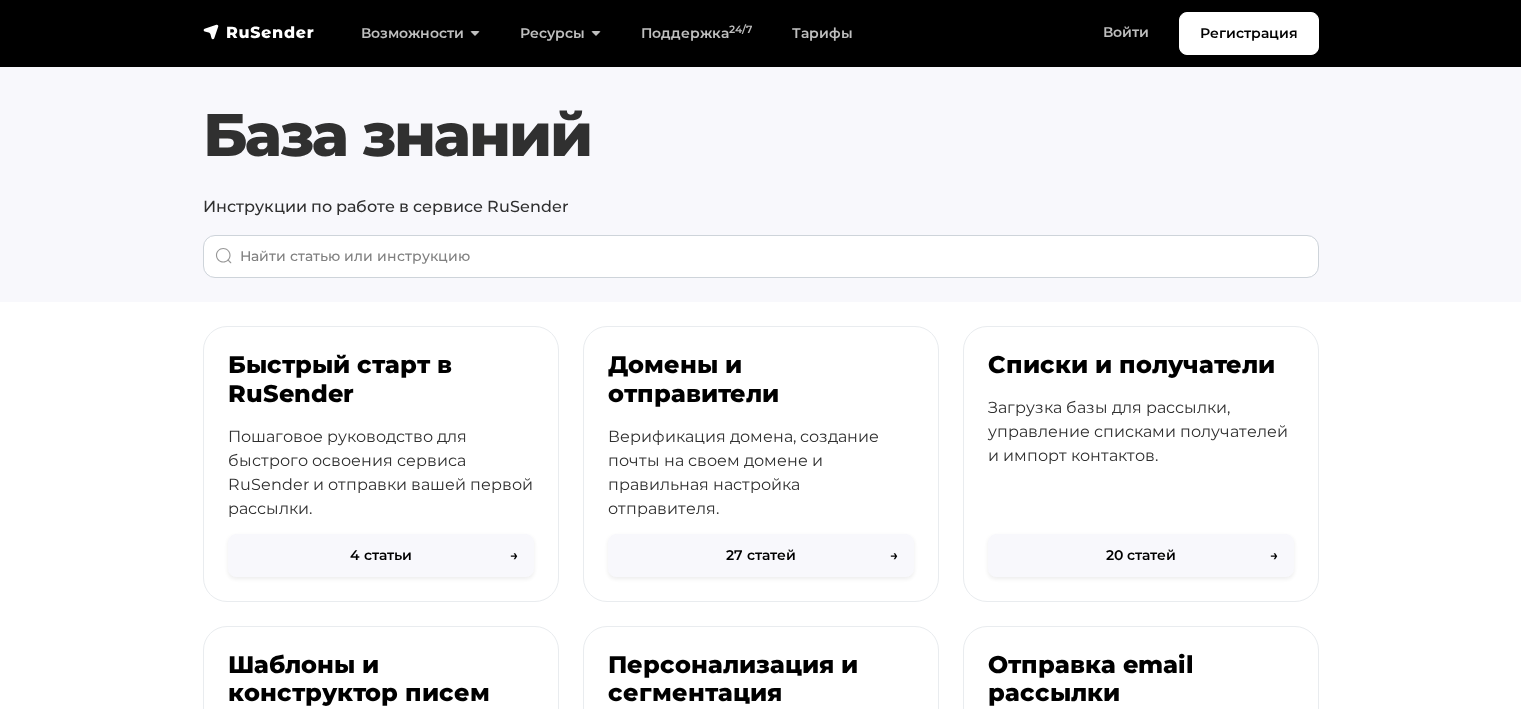 scroll, scrollTop: 0, scrollLeft: 0, axis: both 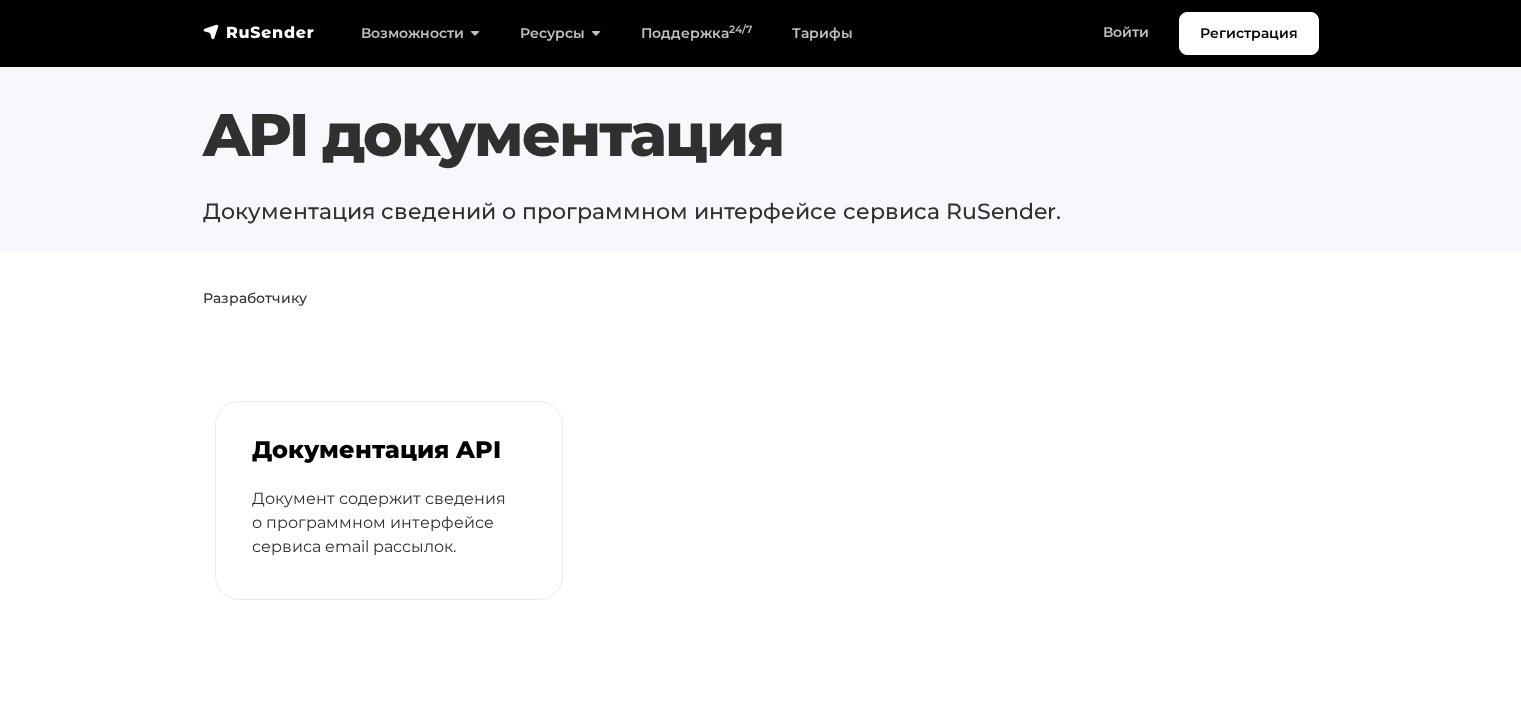 click on "Документ содержит сведения о программном интерфейсе сервиса email рассылок." at bounding box center [389, 523] 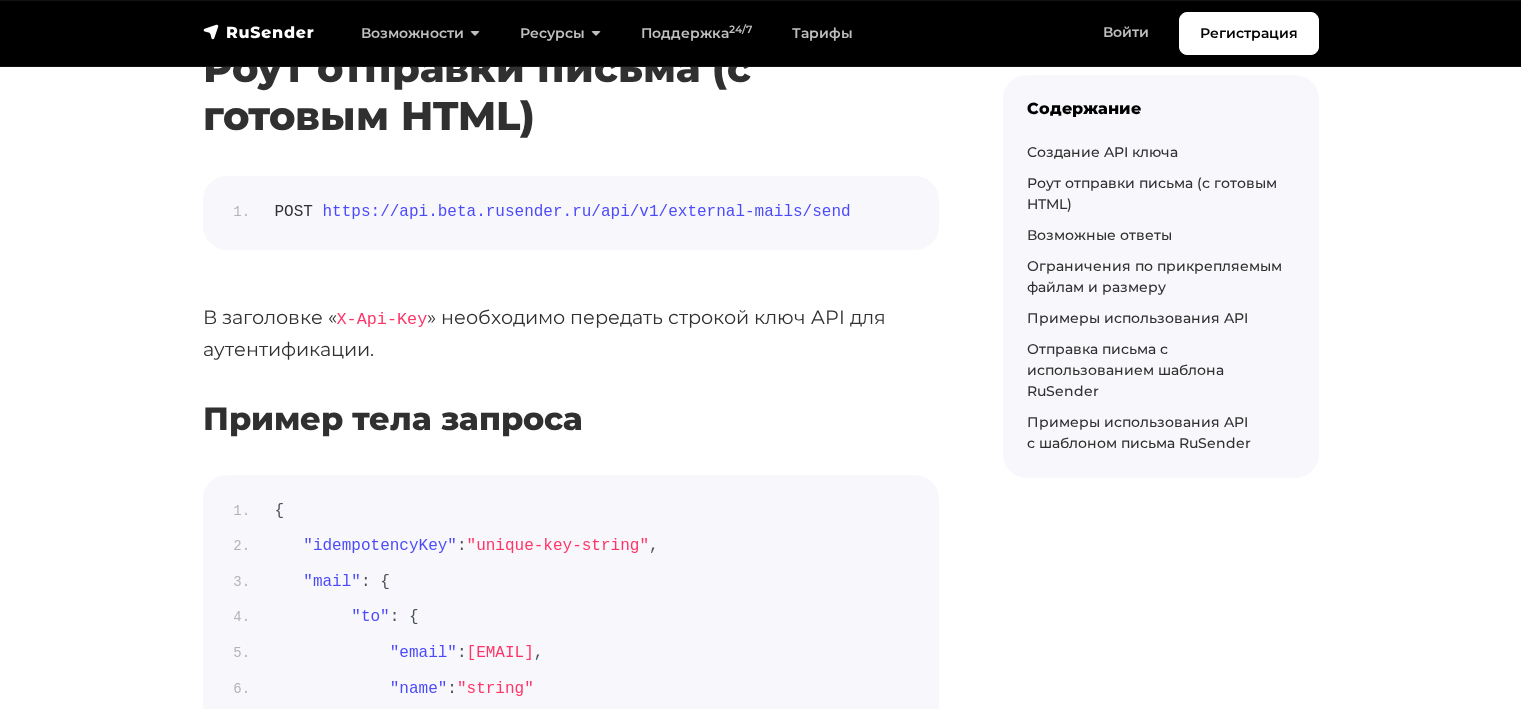 scroll, scrollTop: 1080, scrollLeft: 0, axis: vertical 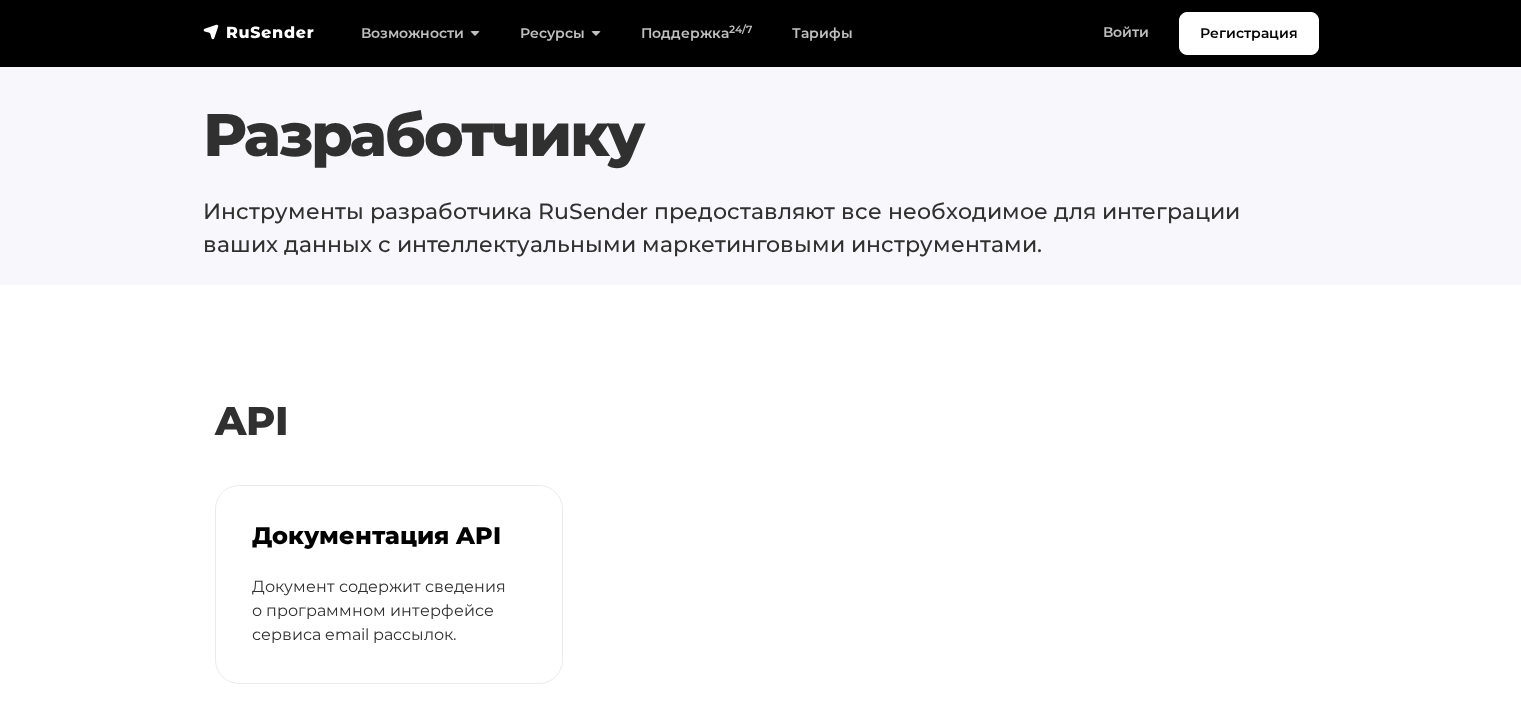 click on "API" at bounding box center (761, 421) 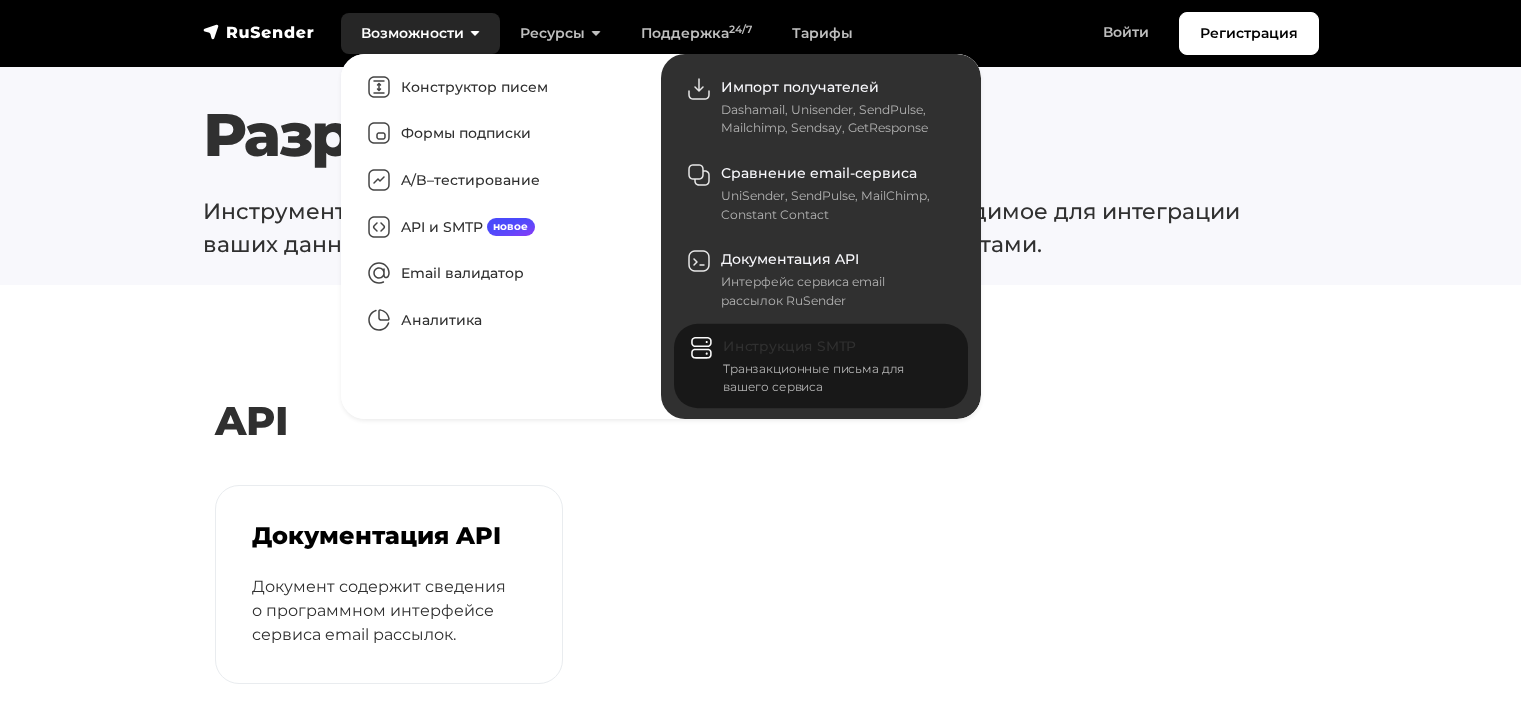 click on "Транзакционные письма для вашего сервиса" at bounding box center [833, 378] 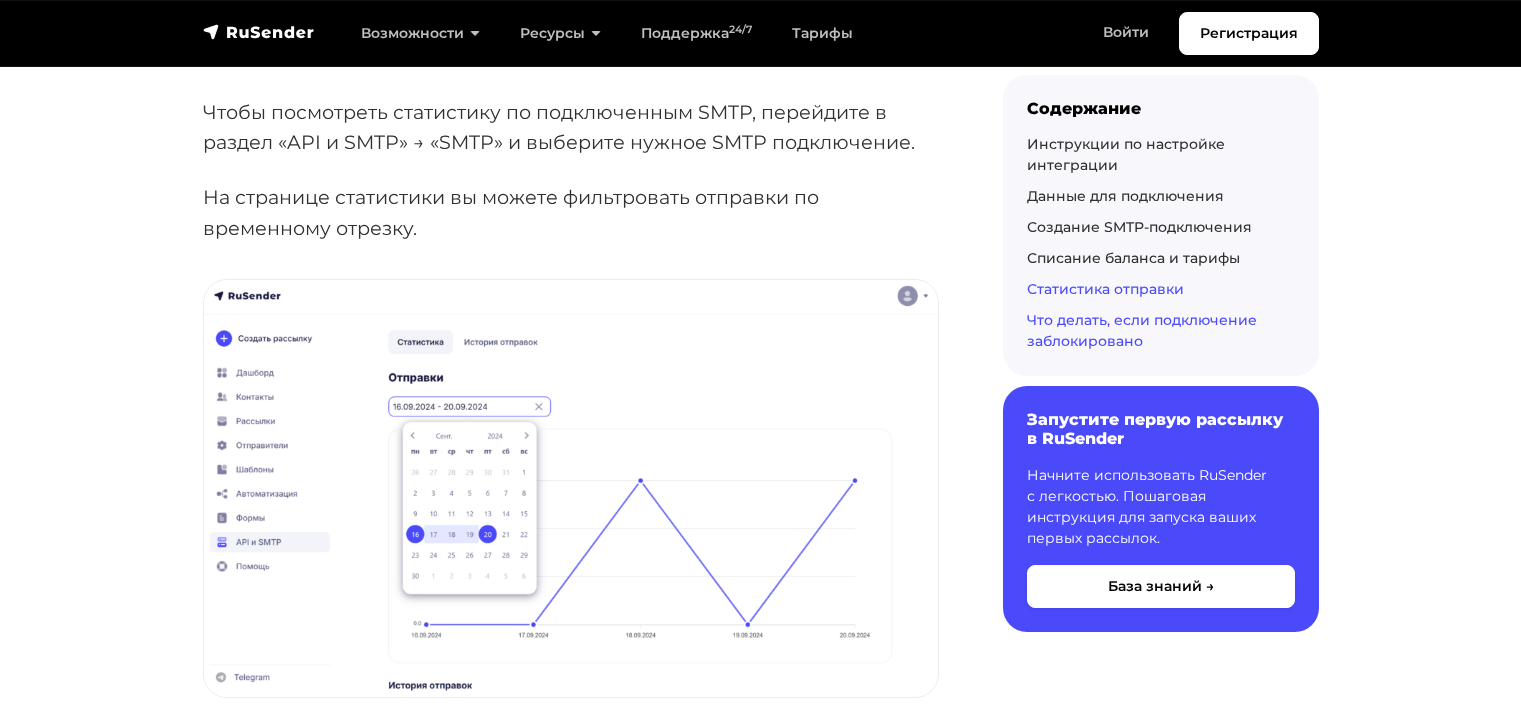 scroll, scrollTop: 4920, scrollLeft: 0, axis: vertical 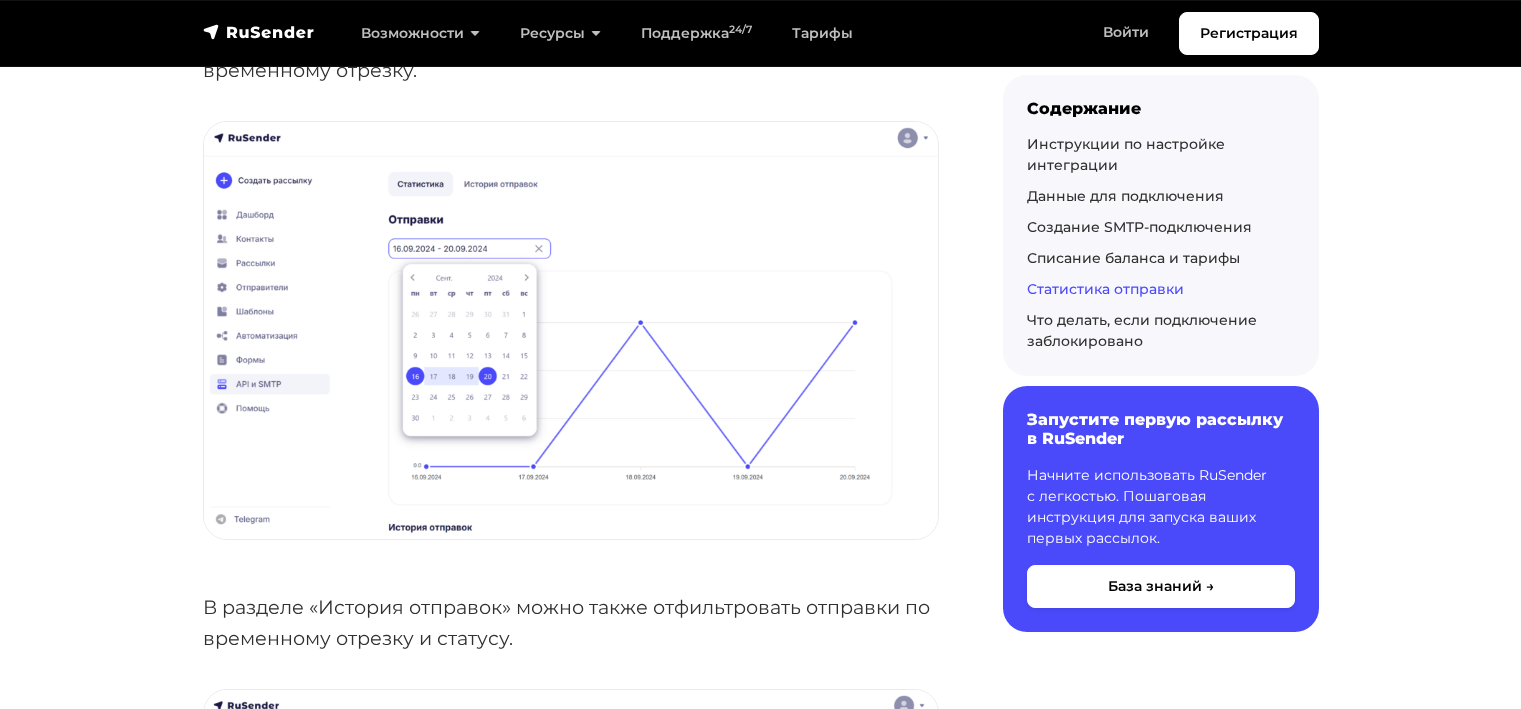 click on "Статистика отправки" at bounding box center (1105, 289) 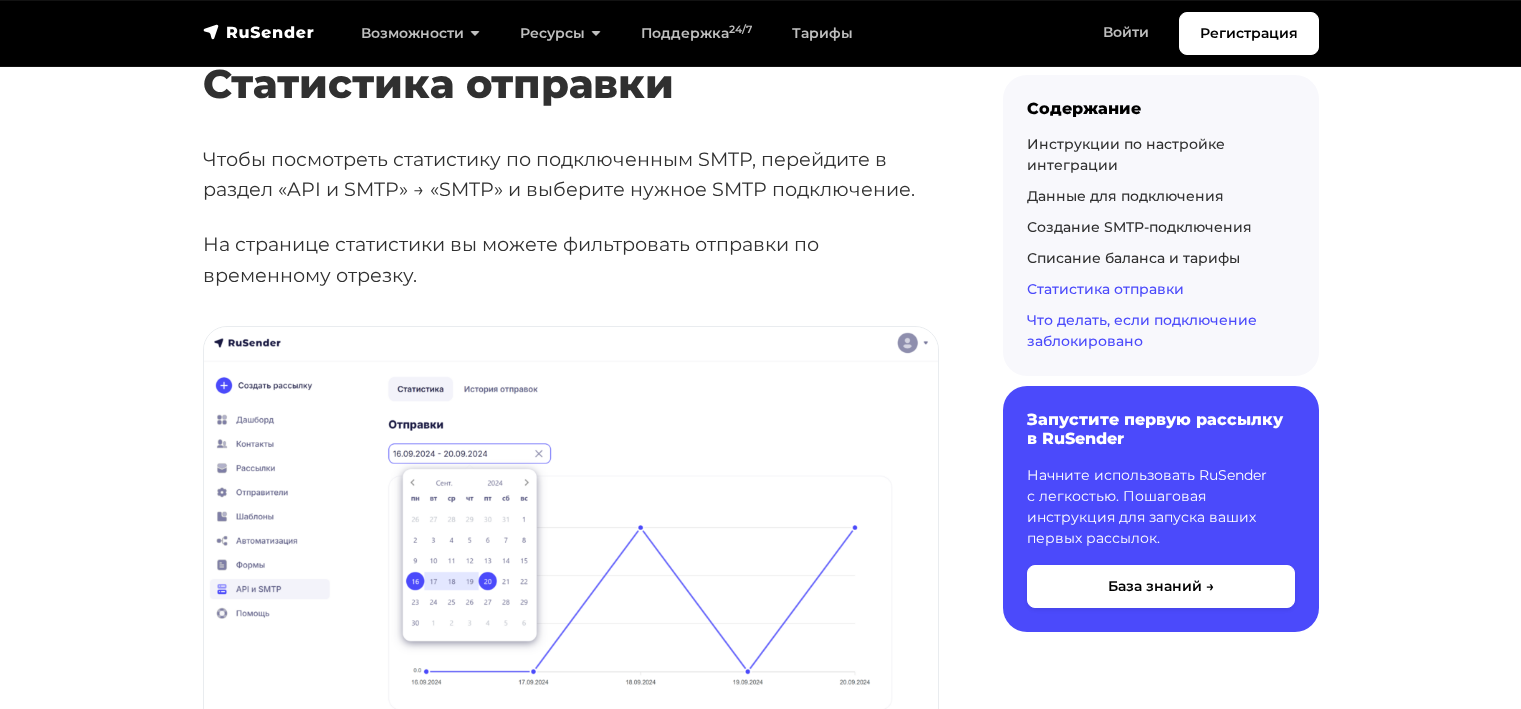 click on "Что делать, если подключение заблокировано" at bounding box center [1142, 330] 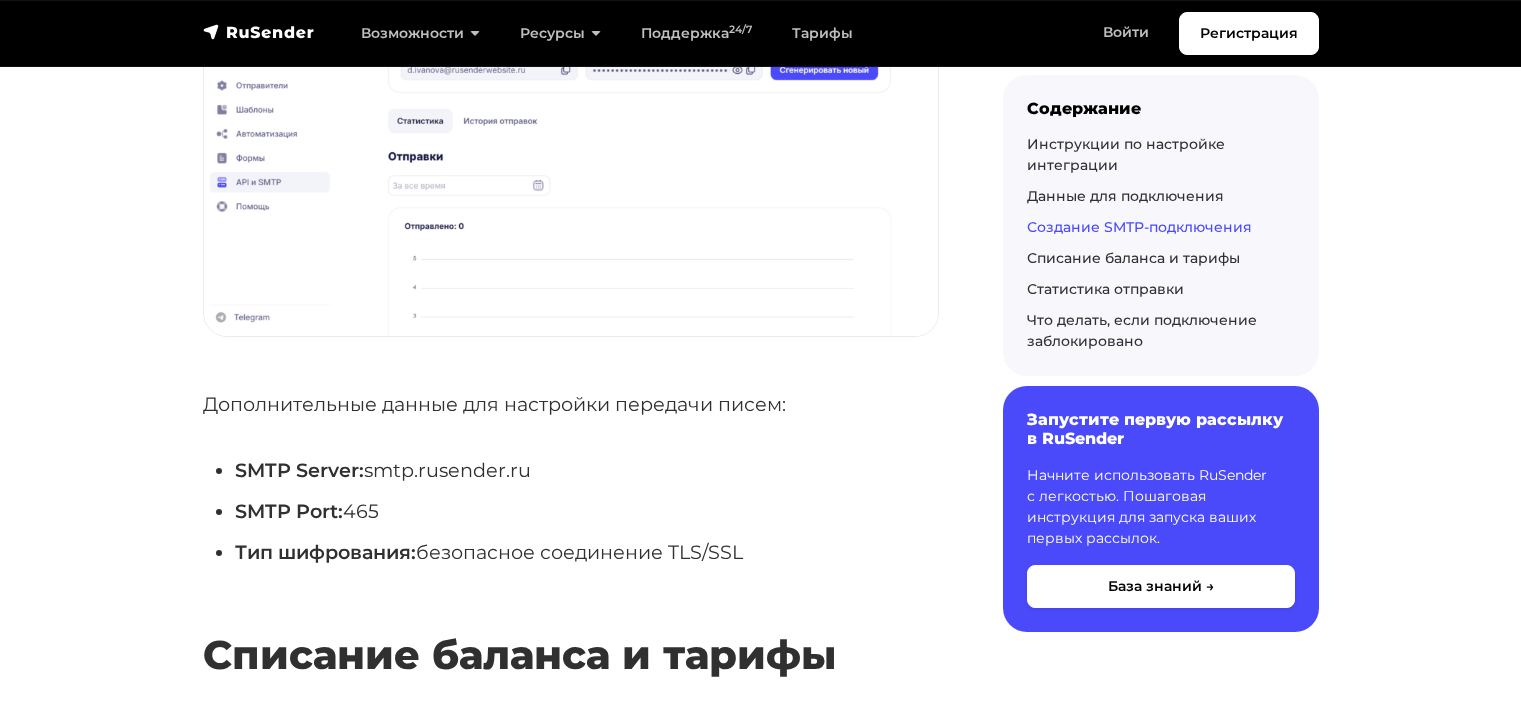 scroll, scrollTop: 3786, scrollLeft: 0, axis: vertical 